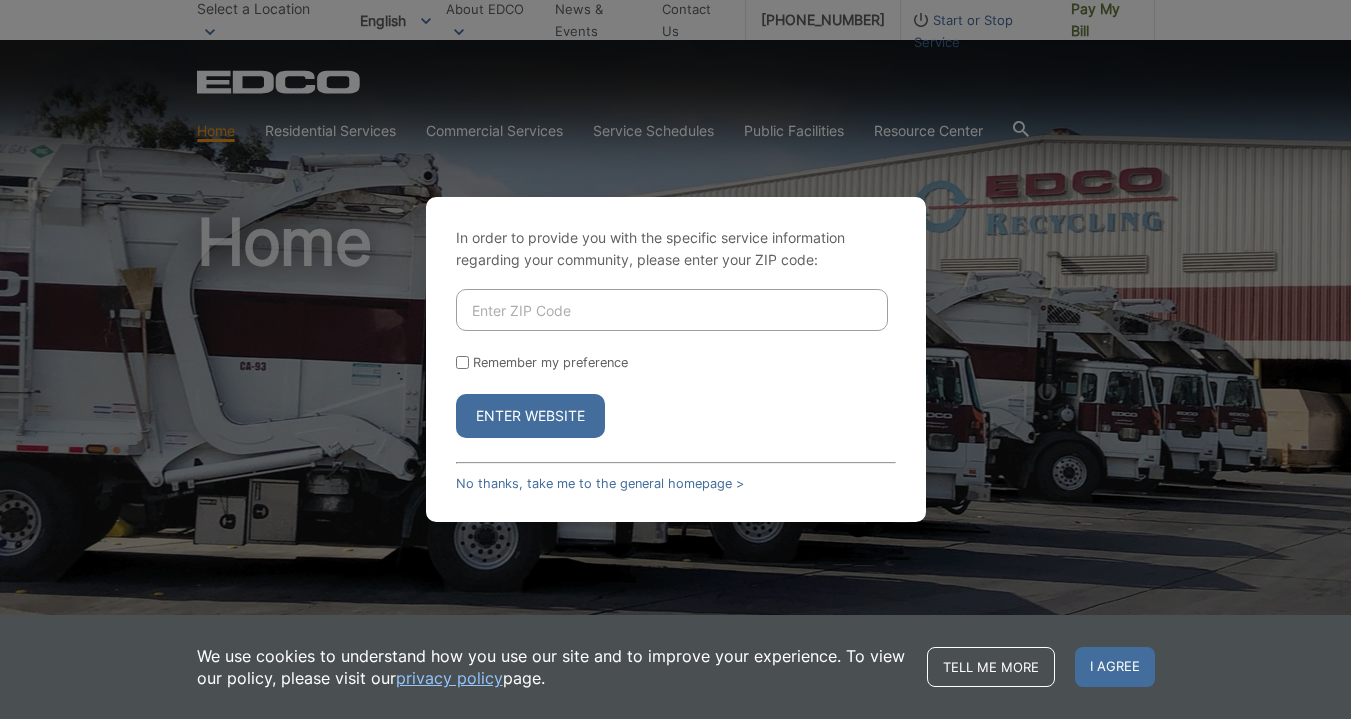 scroll, scrollTop: 0, scrollLeft: 0, axis: both 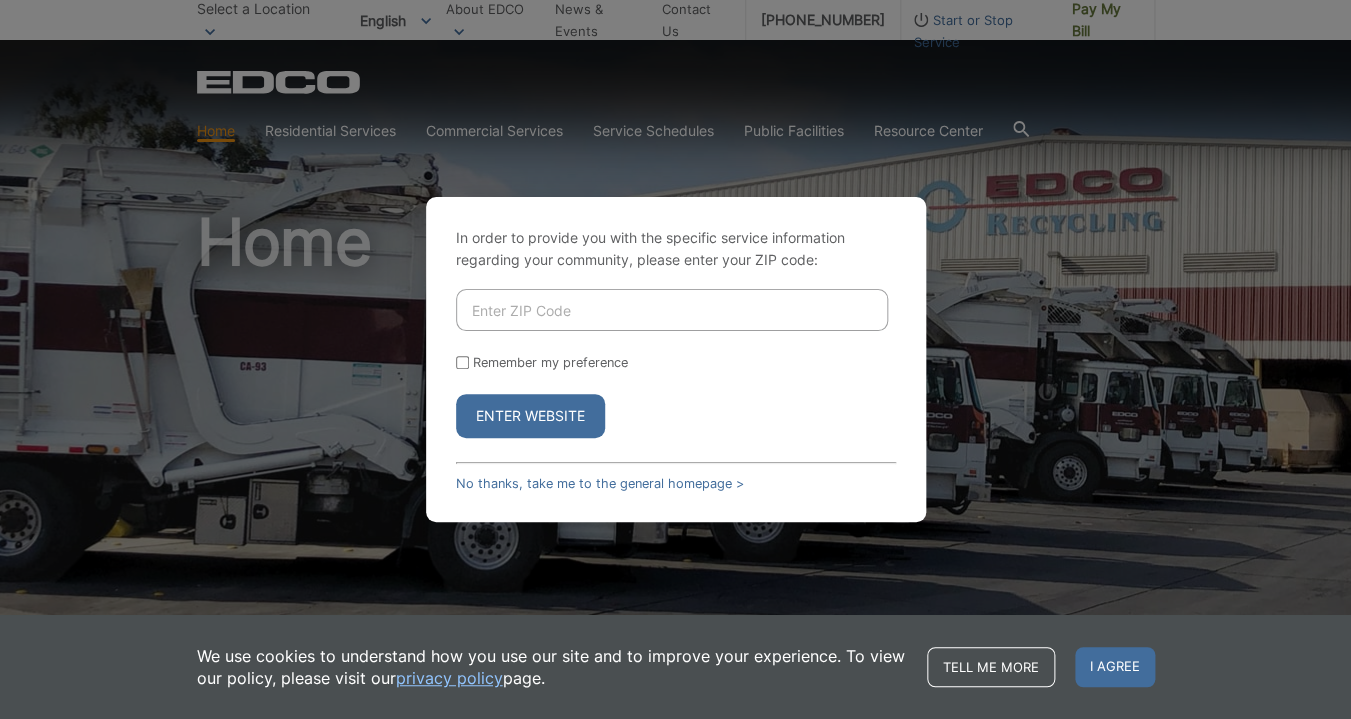 click at bounding box center [672, 310] 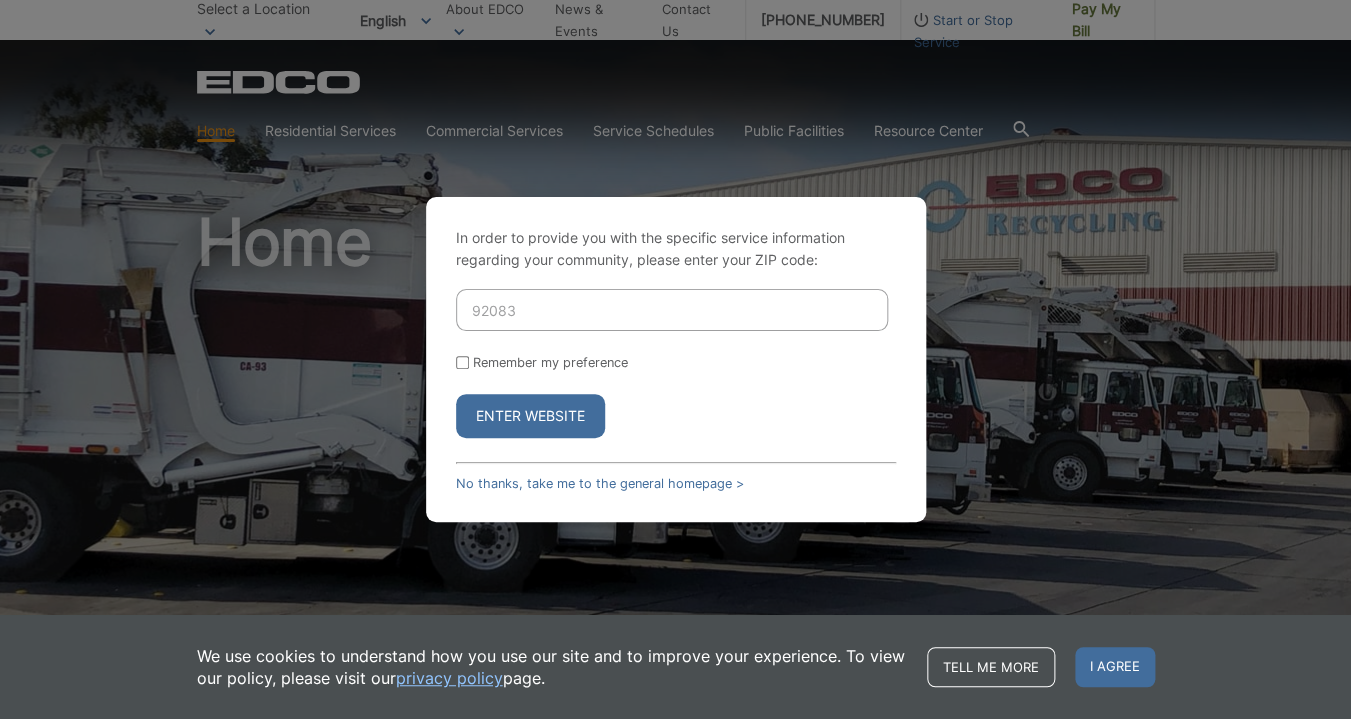 type on "92083" 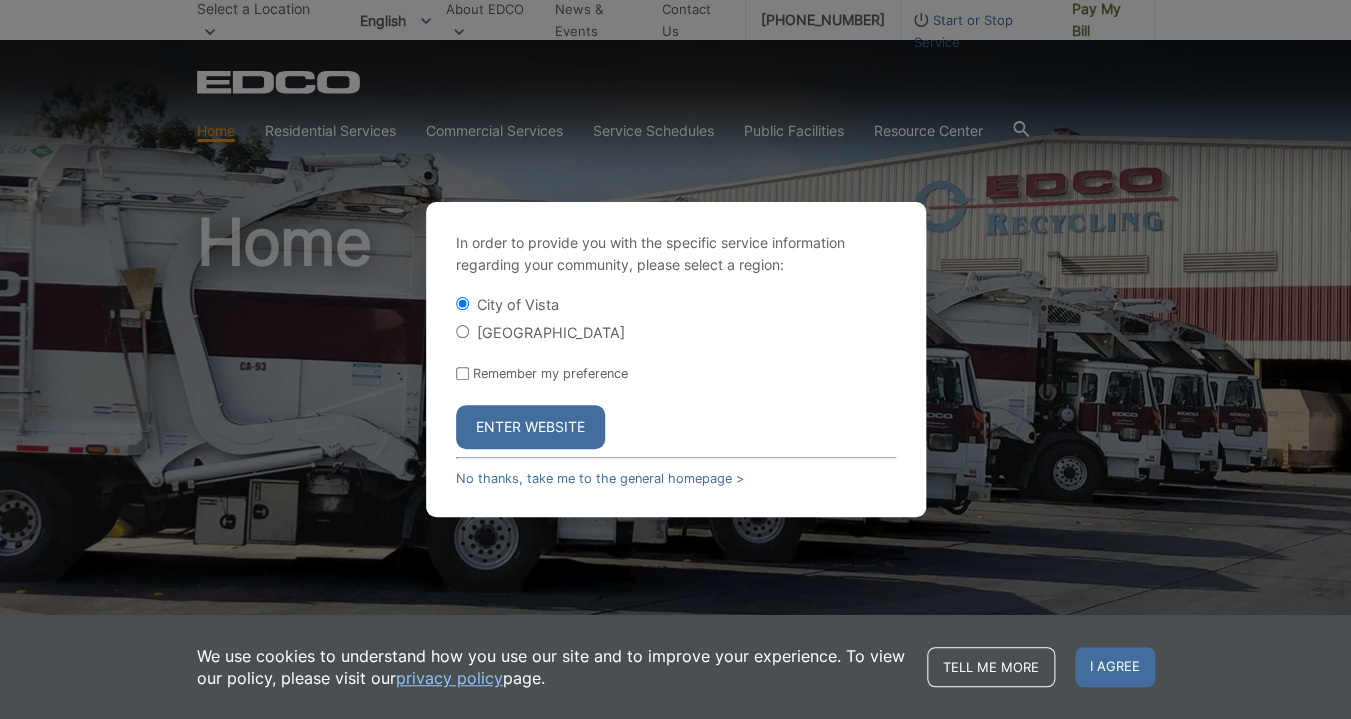 click on "Enter Website" at bounding box center (530, 427) 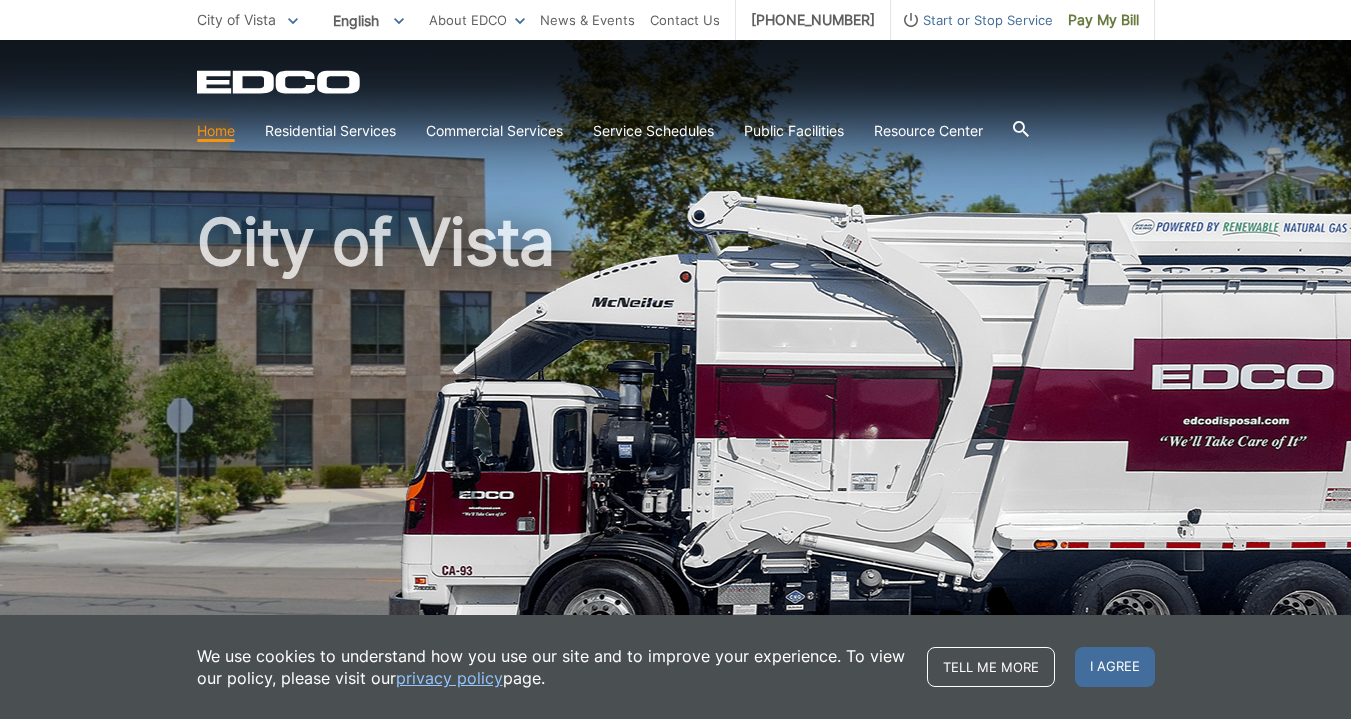 scroll, scrollTop: 0, scrollLeft: 0, axis: both 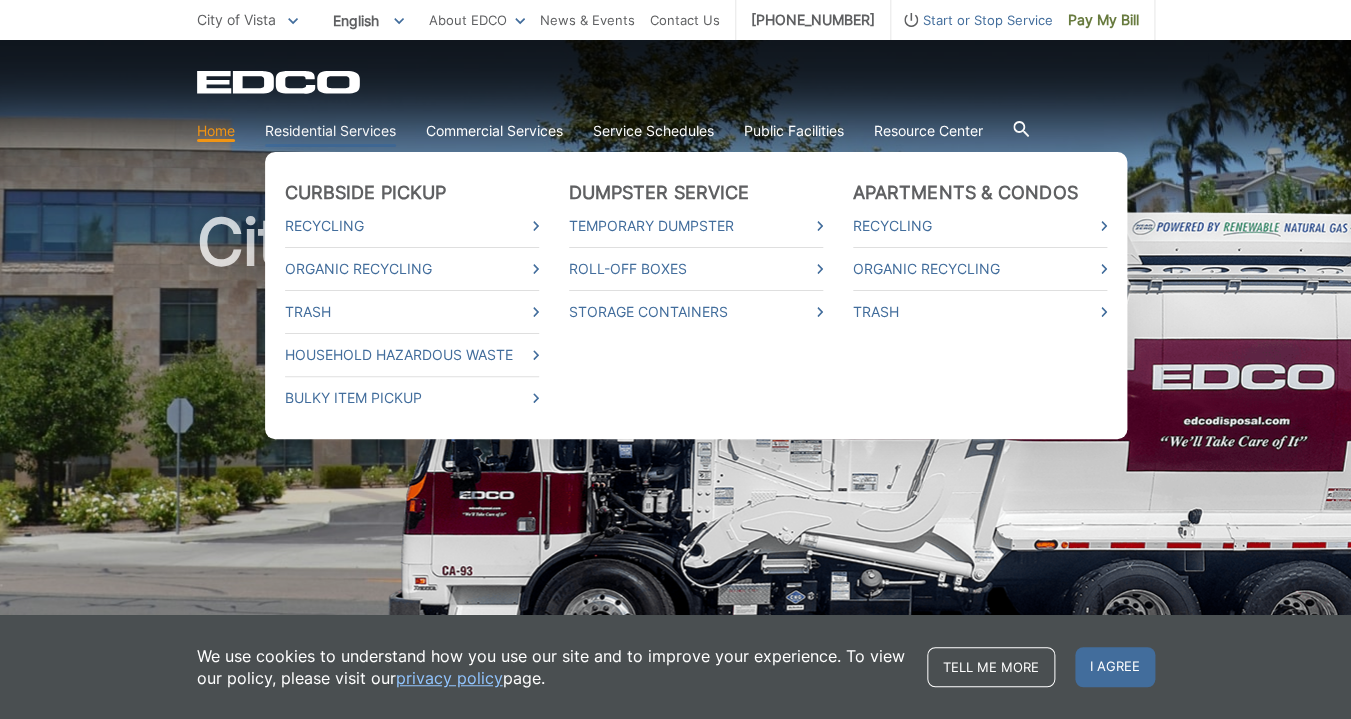 click on "Residential Services" at bounding box center [330, 131] 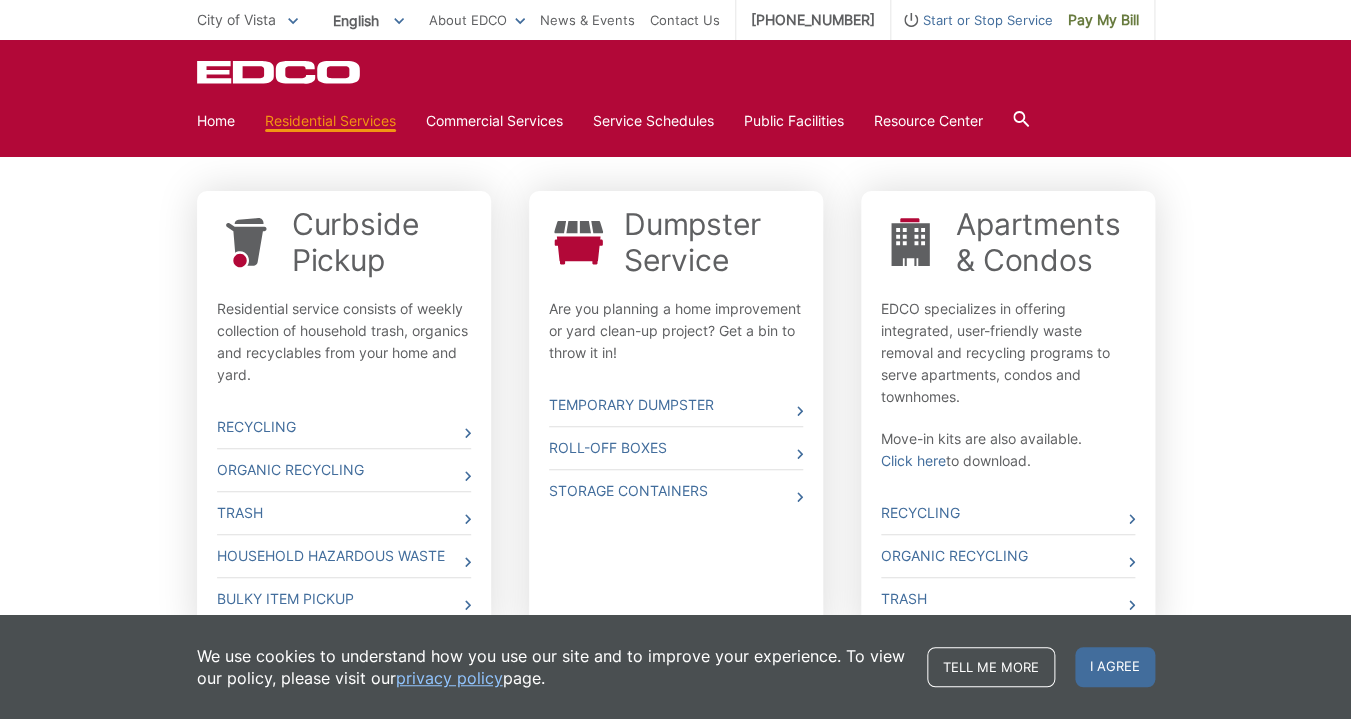 scroll, scrollTop: 0, scrollLeft: 0, axis: both 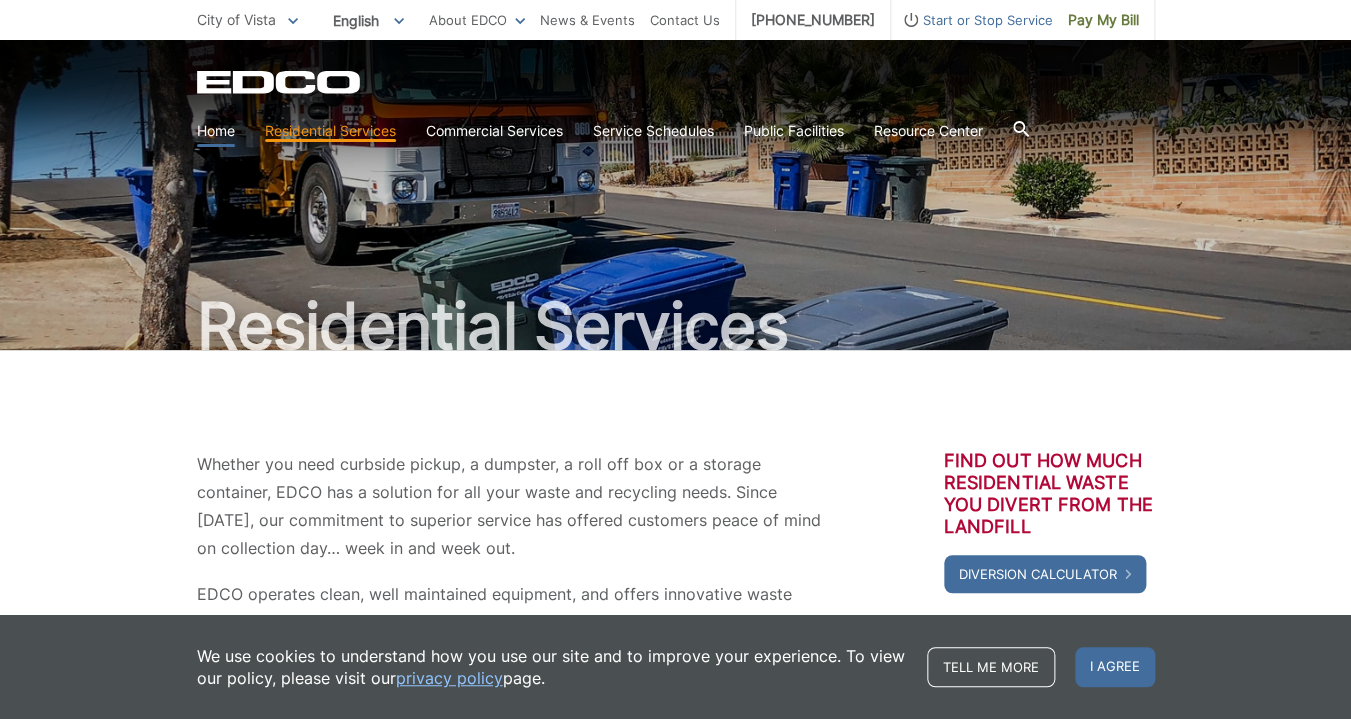 click on "Home" at bounding box center (216, 131) 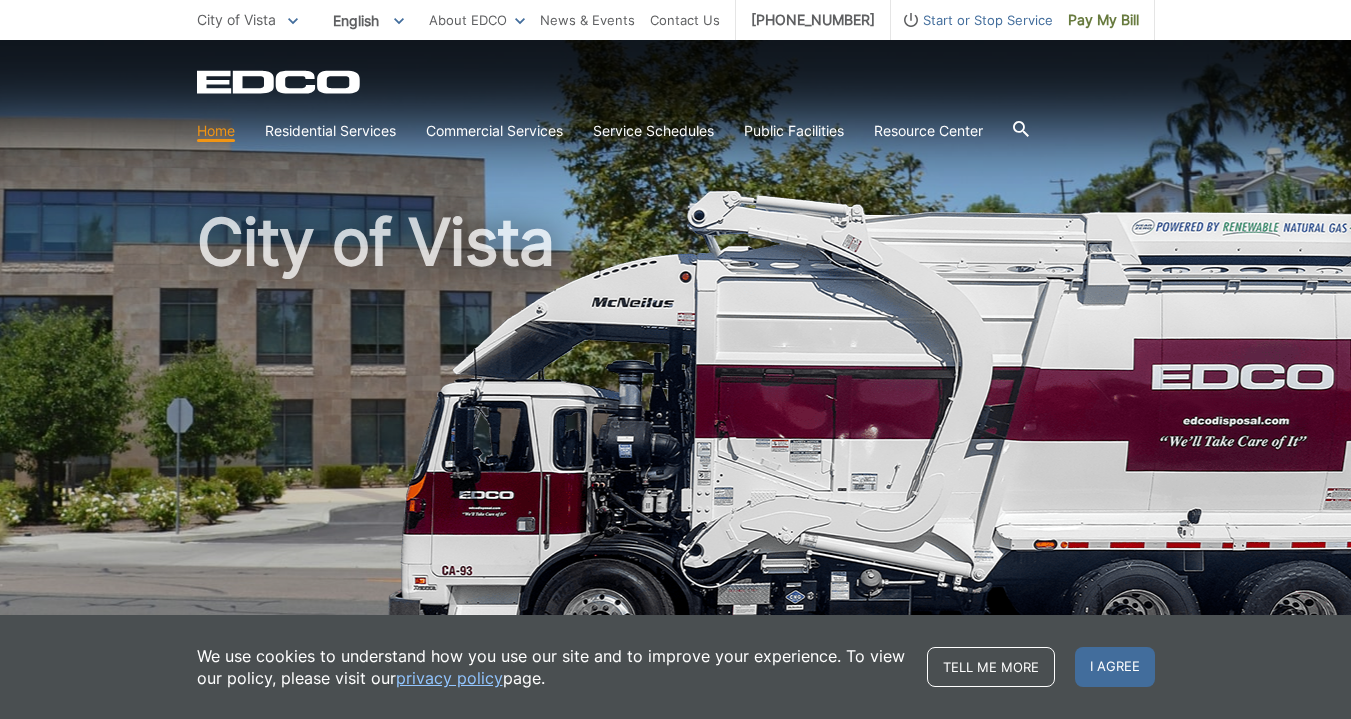scroll, scrollTop: 0, scrollLeft: 0, axis: both 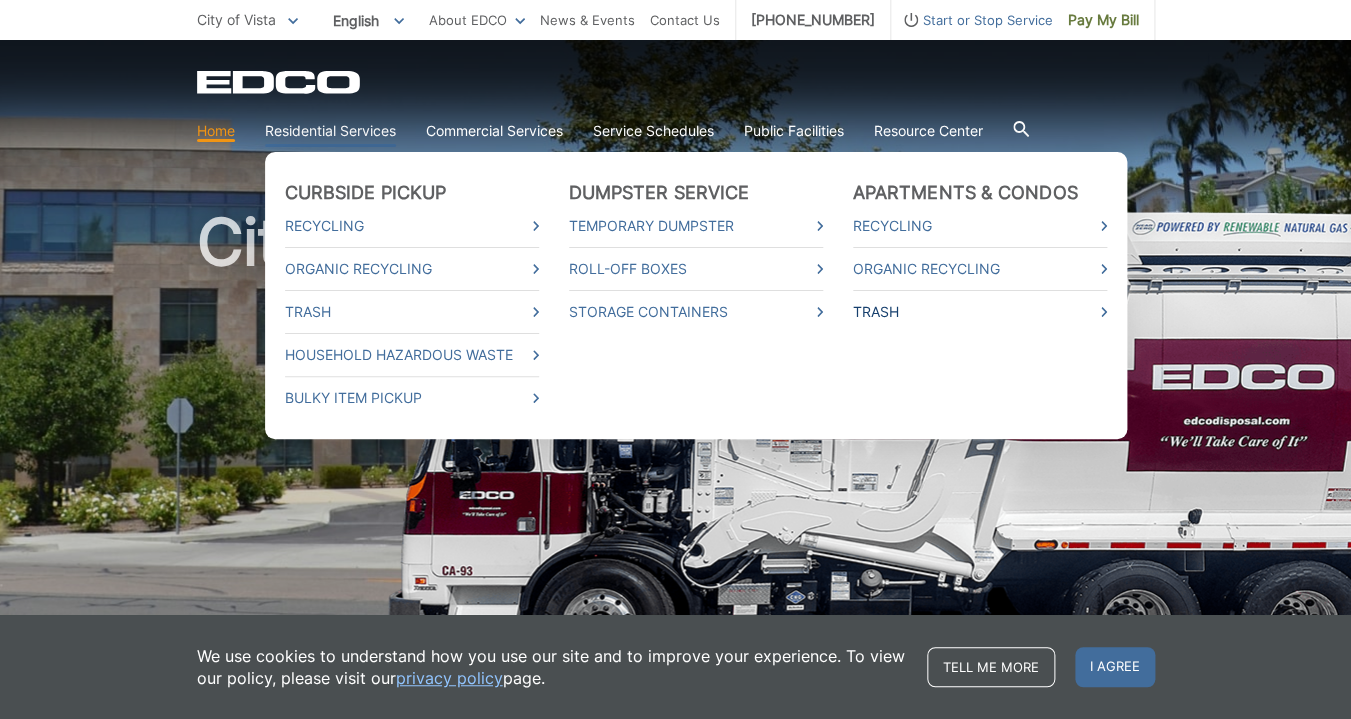 click on "Trash" at bounding box center (980, 312) 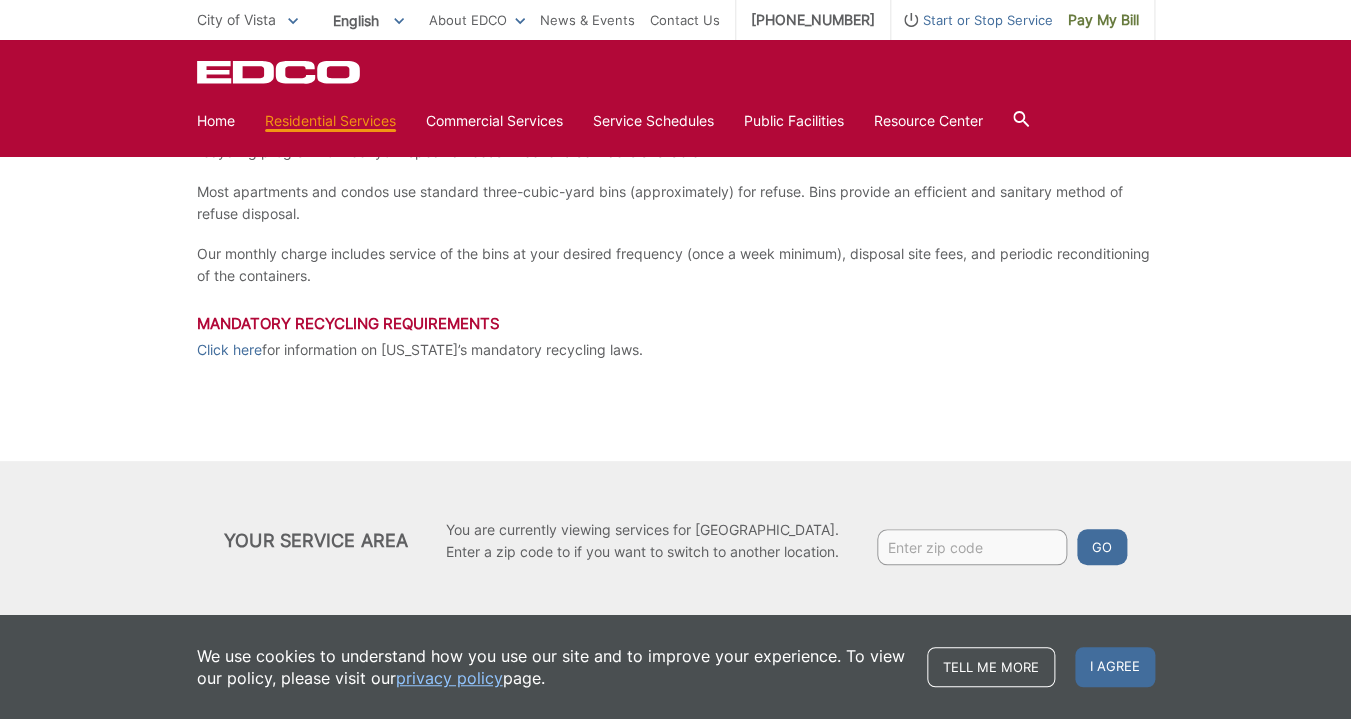 scroll, scrollTop: 428, scrollLeft: 0, axis: vertical 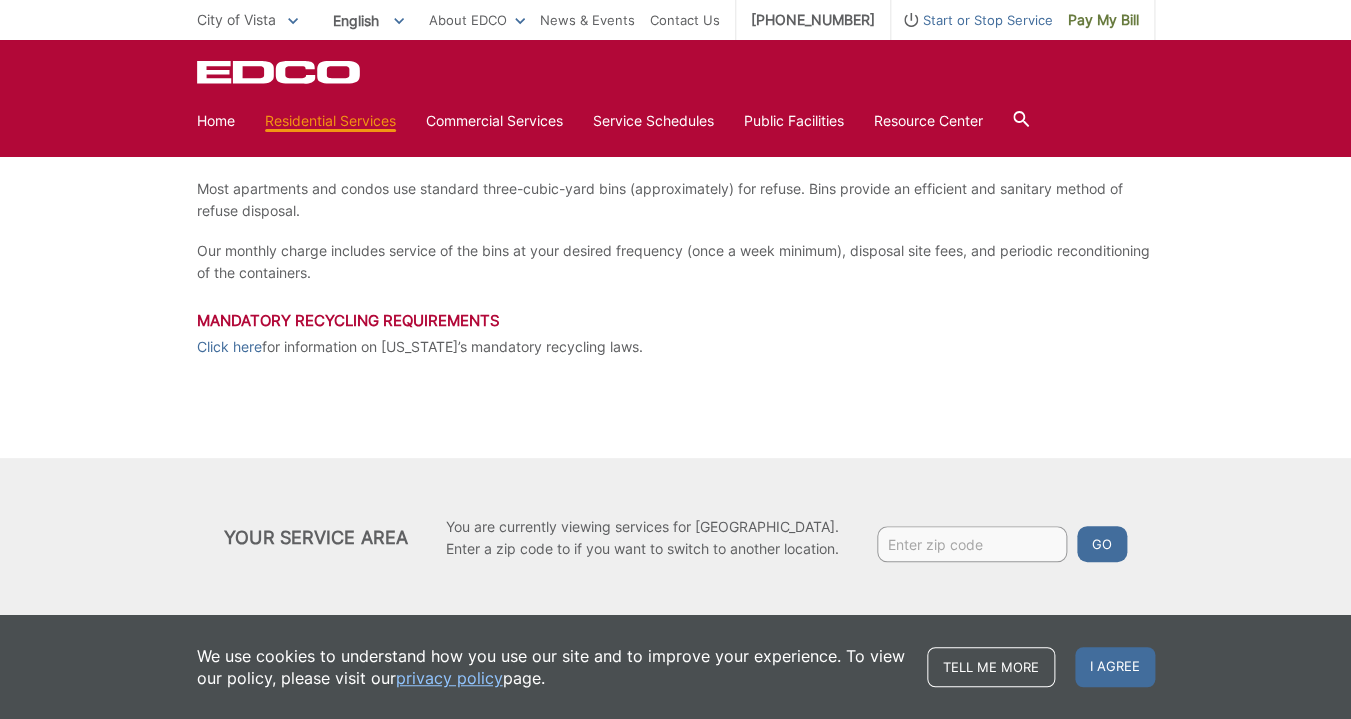 click at bounding box center (972, 544) 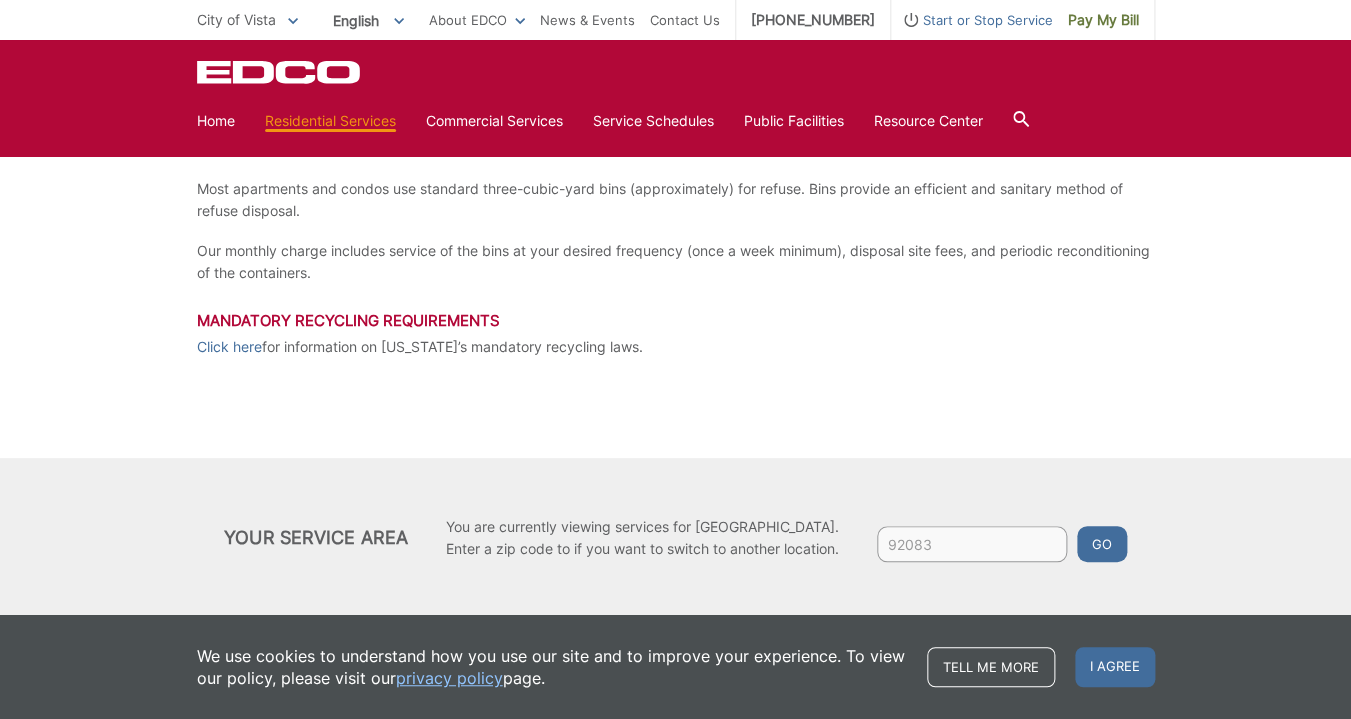 type on "92083" 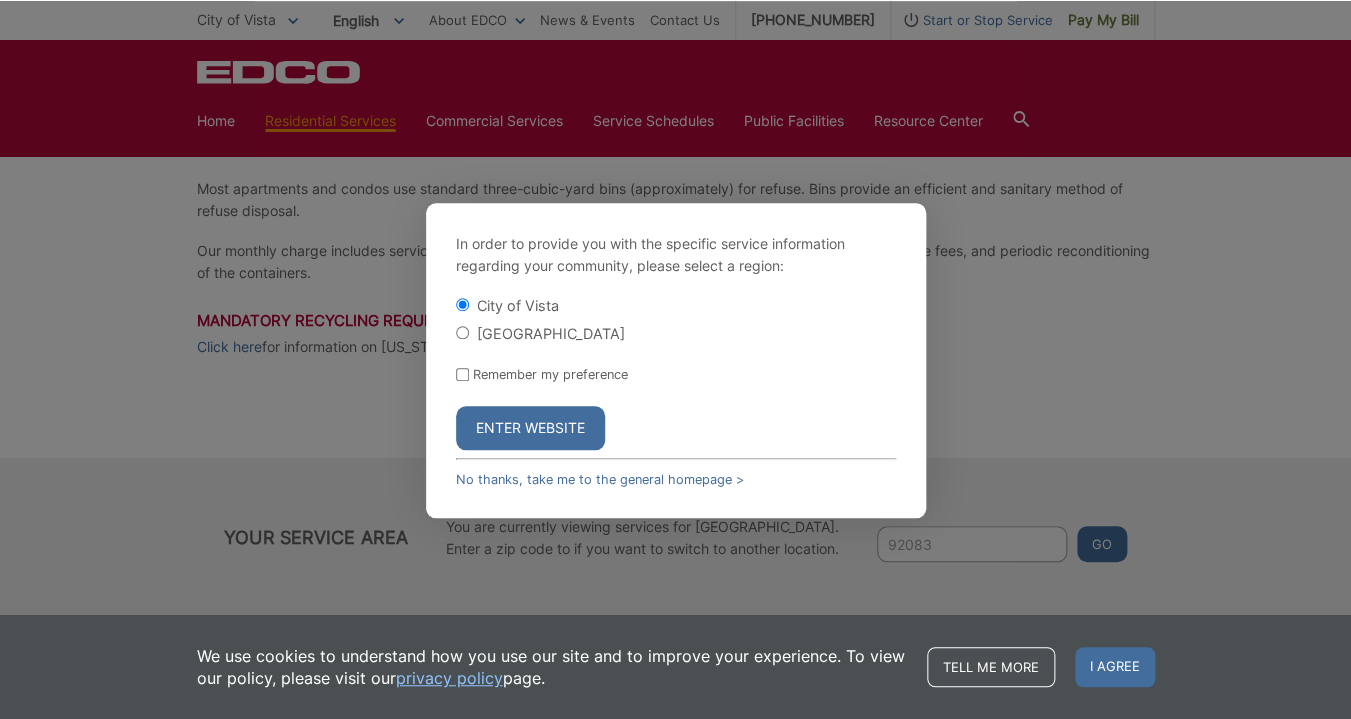 click on "[GEOGRAPHIC_DATA]" at bounding box center [462, 332] 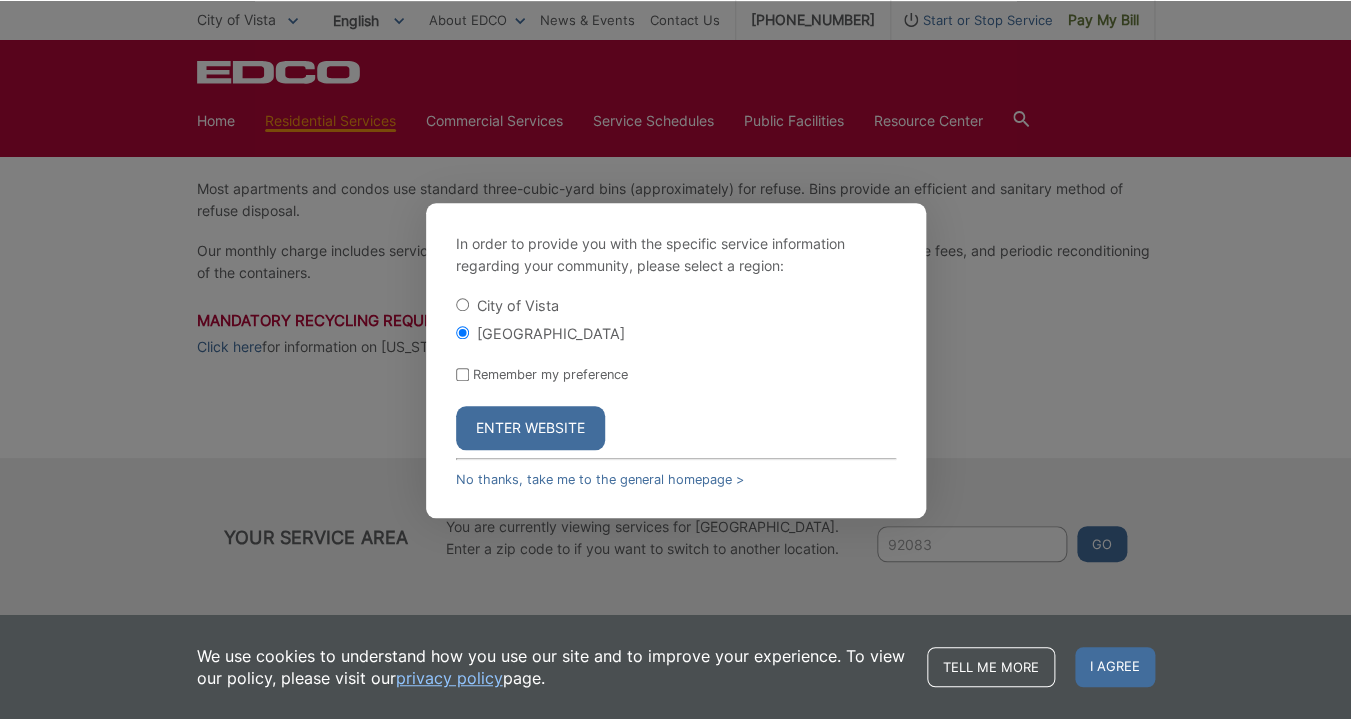 click on "Enter Website" at bounding box center (530, 428) 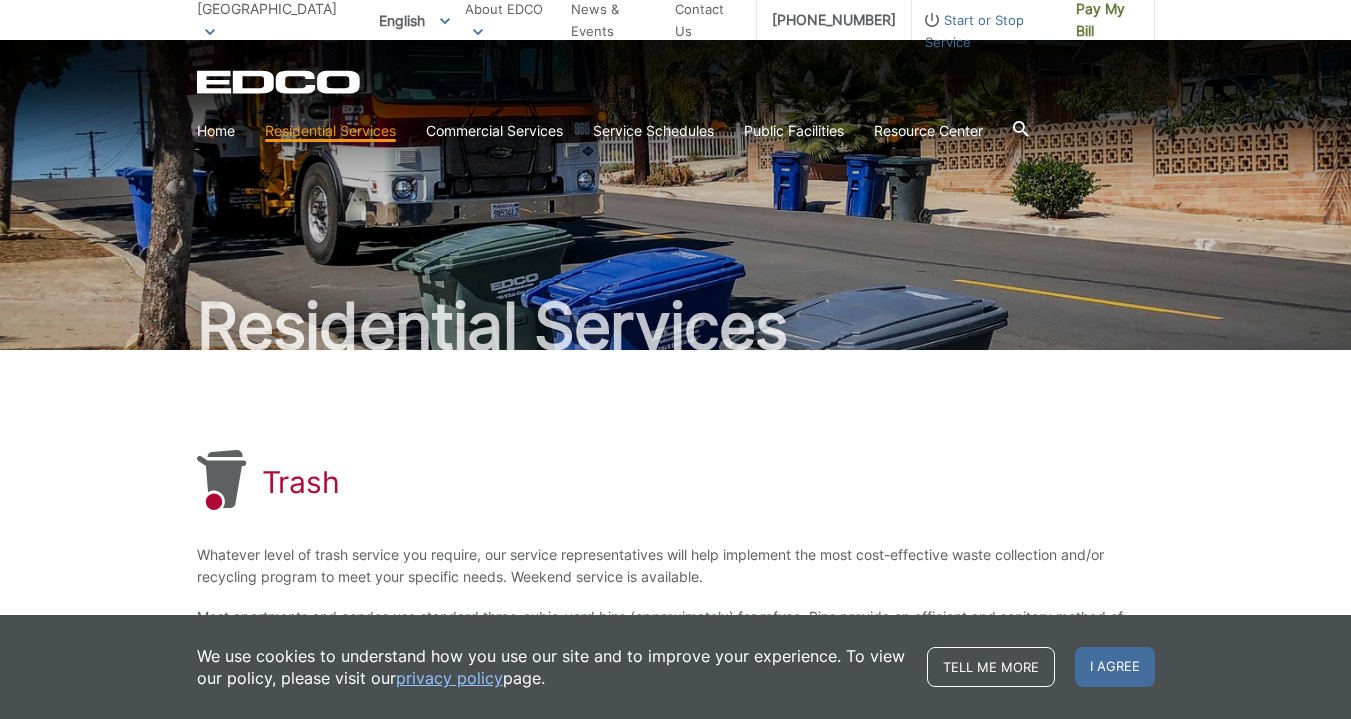 scroll, scrollTop: 0, scrollLeft: 0, axis: both 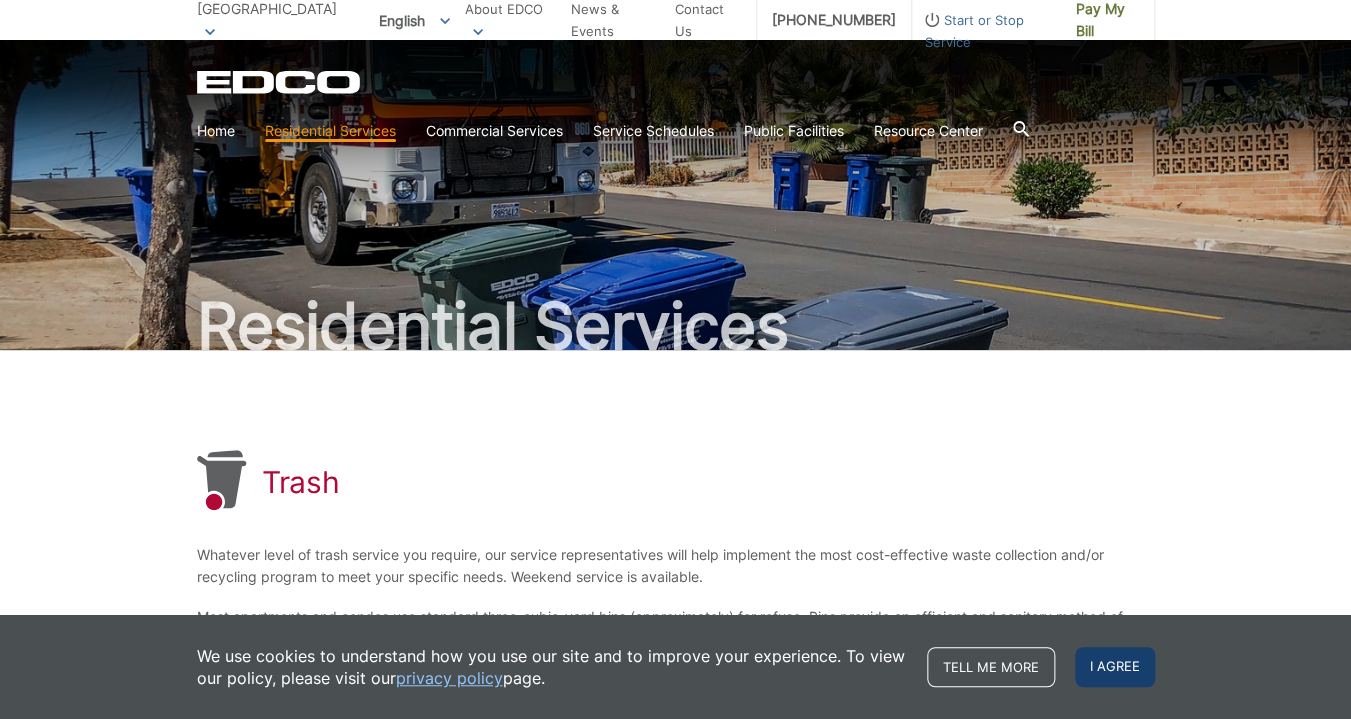 click on "I agree" at bounding box center (1115, 667) 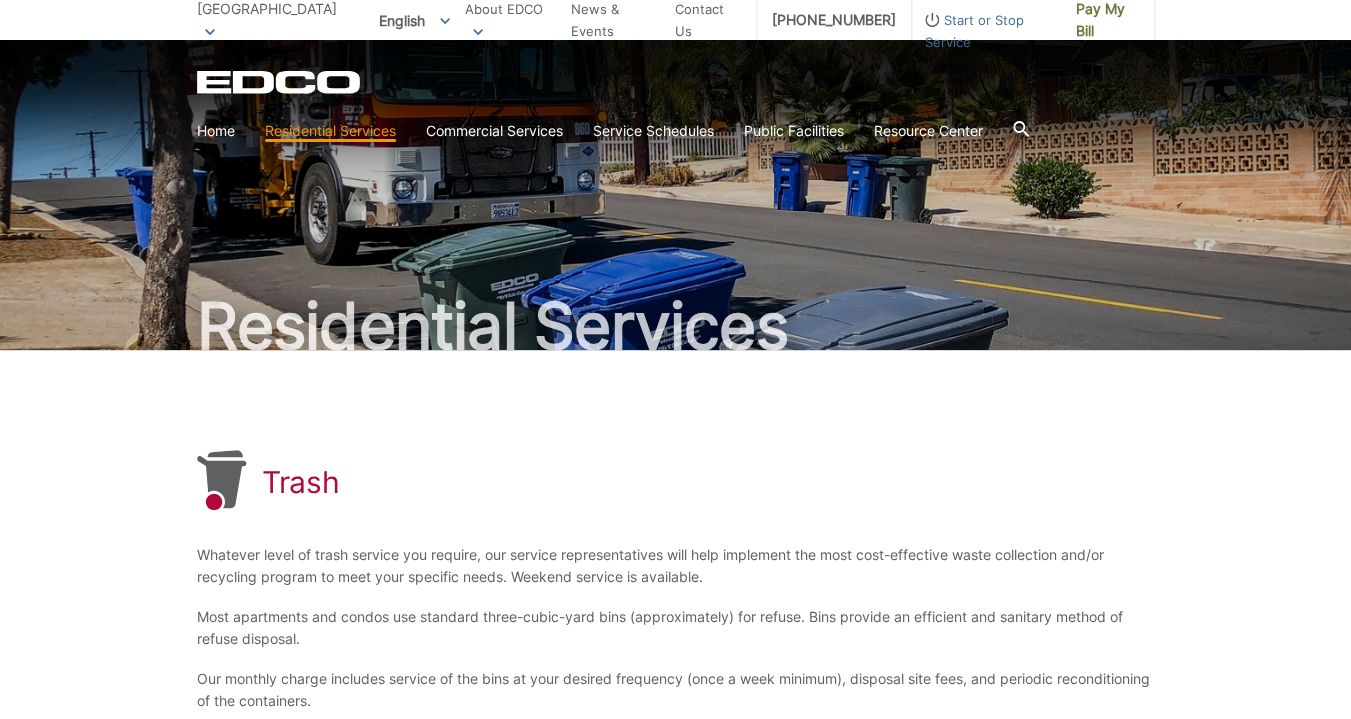 click 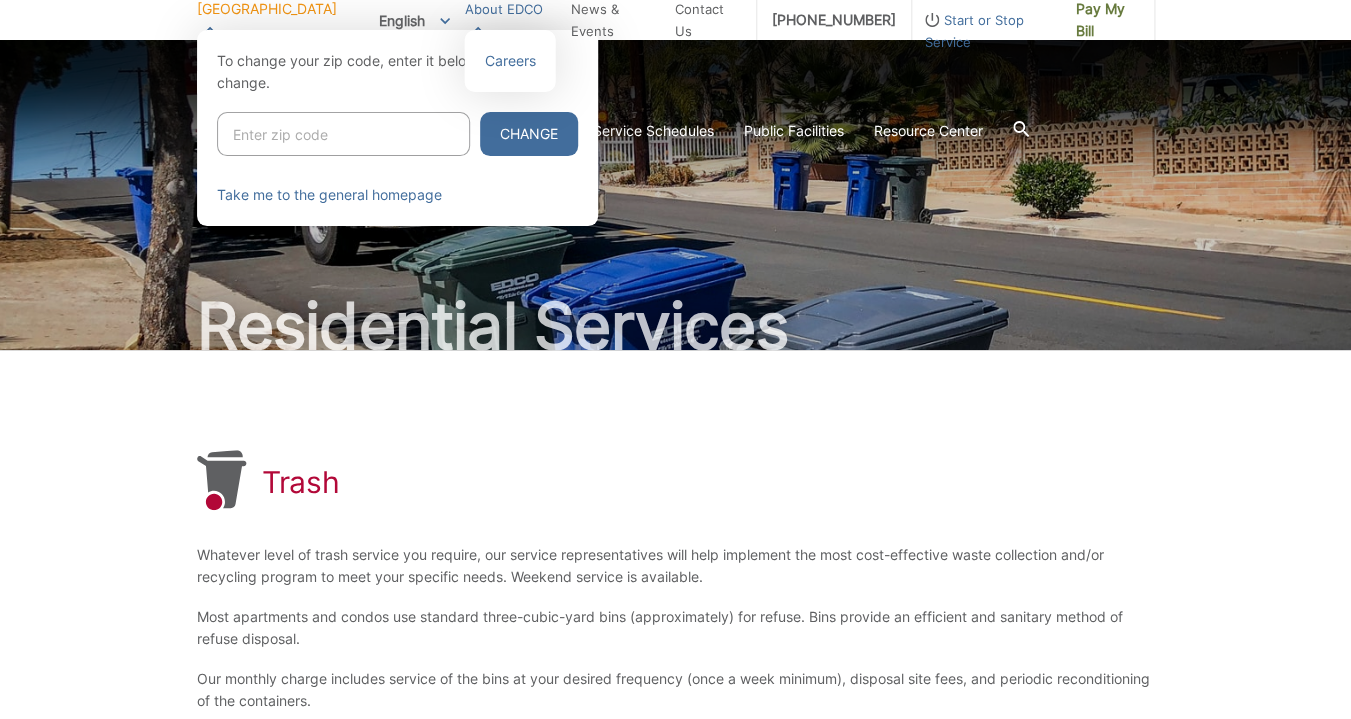 click on "About EDCO" at bounding box center [510, 20] 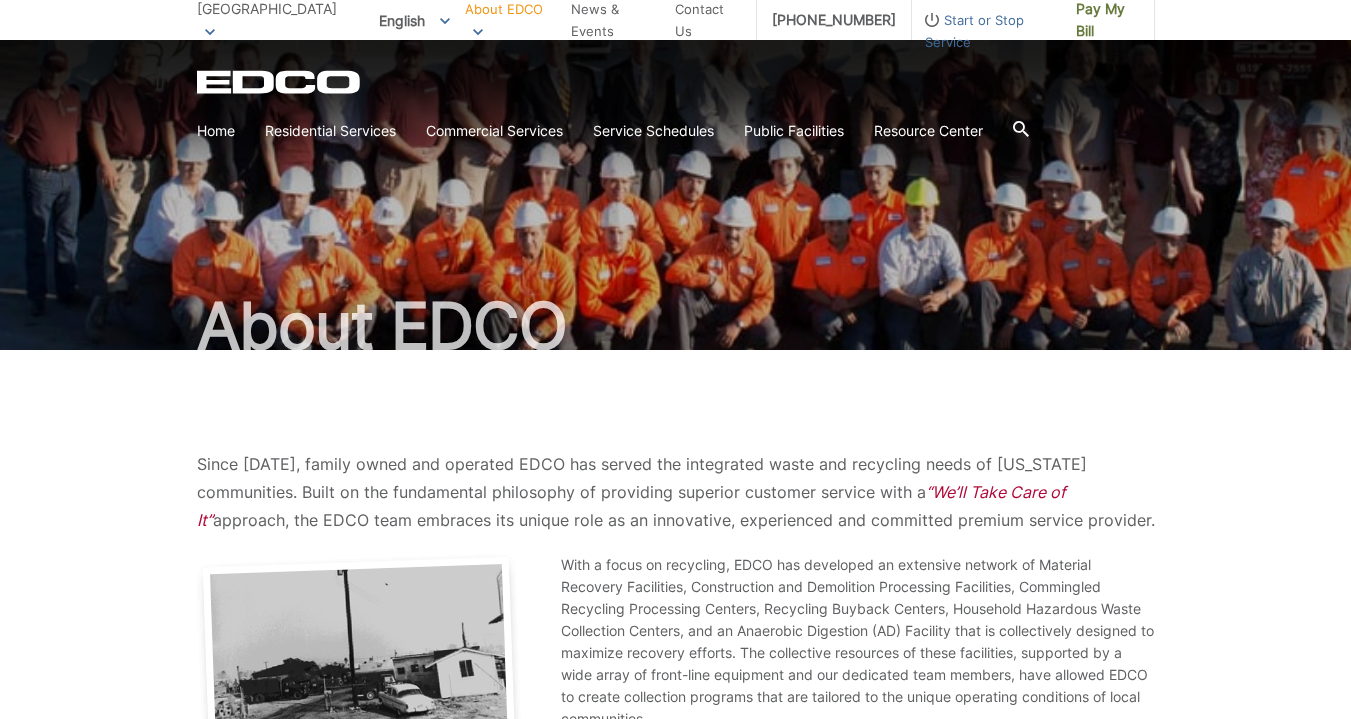 scroll, scrollTop: 0, scrollLeft: 0, axis: both 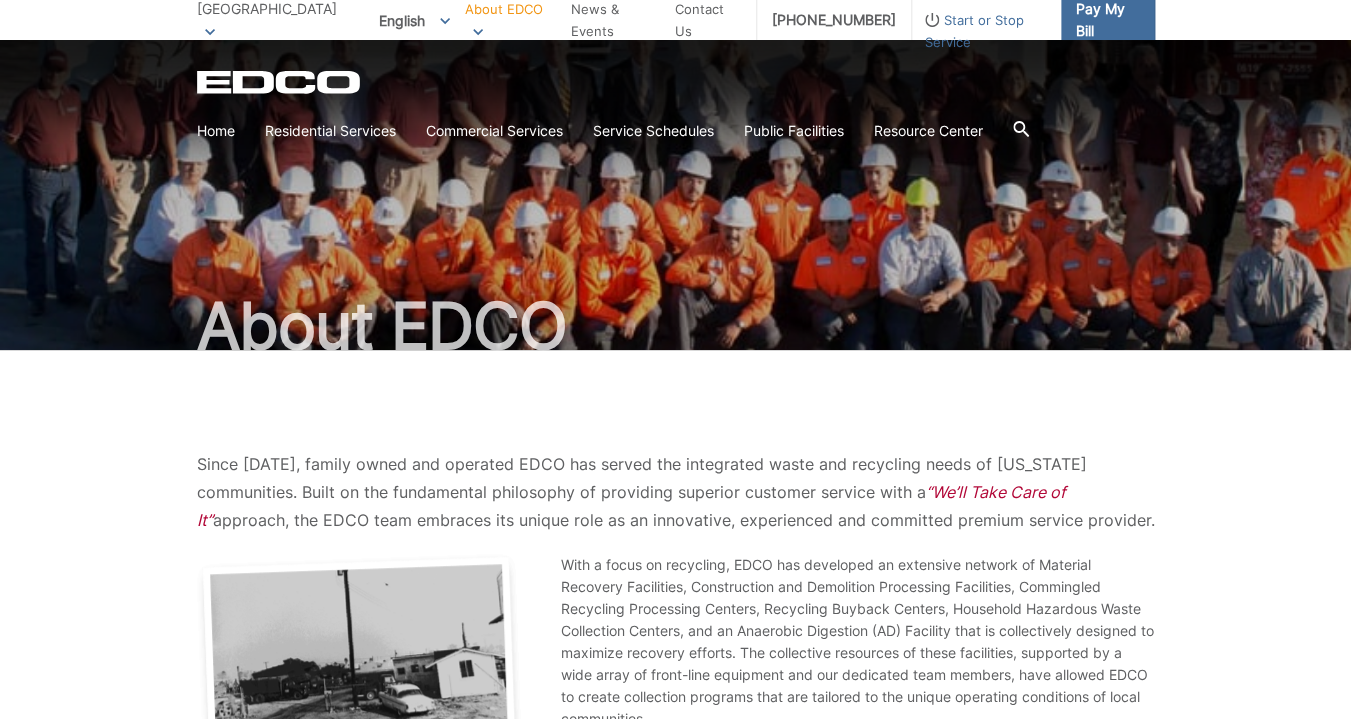 click on "Pay My Bill" at bounding box center [1107, 20] 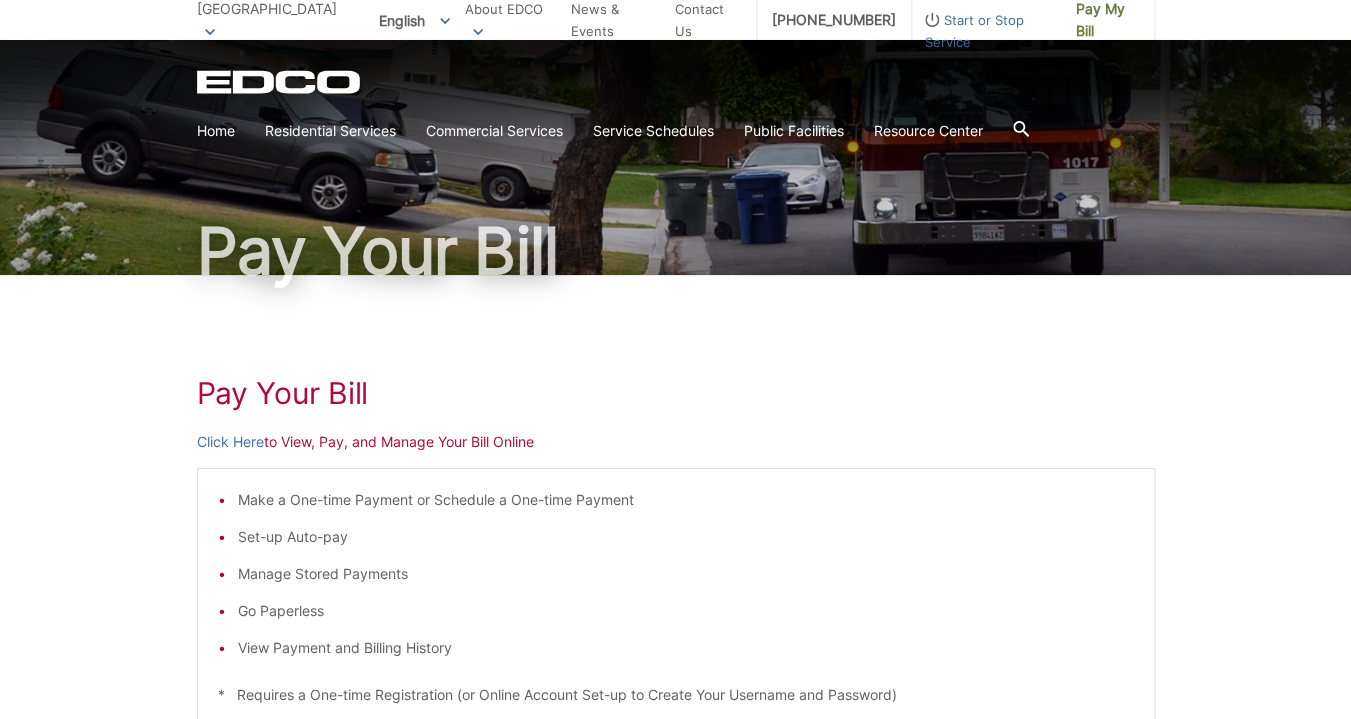 scroll, scrollTop: 89, scrollLeft: 0, axis: vertical 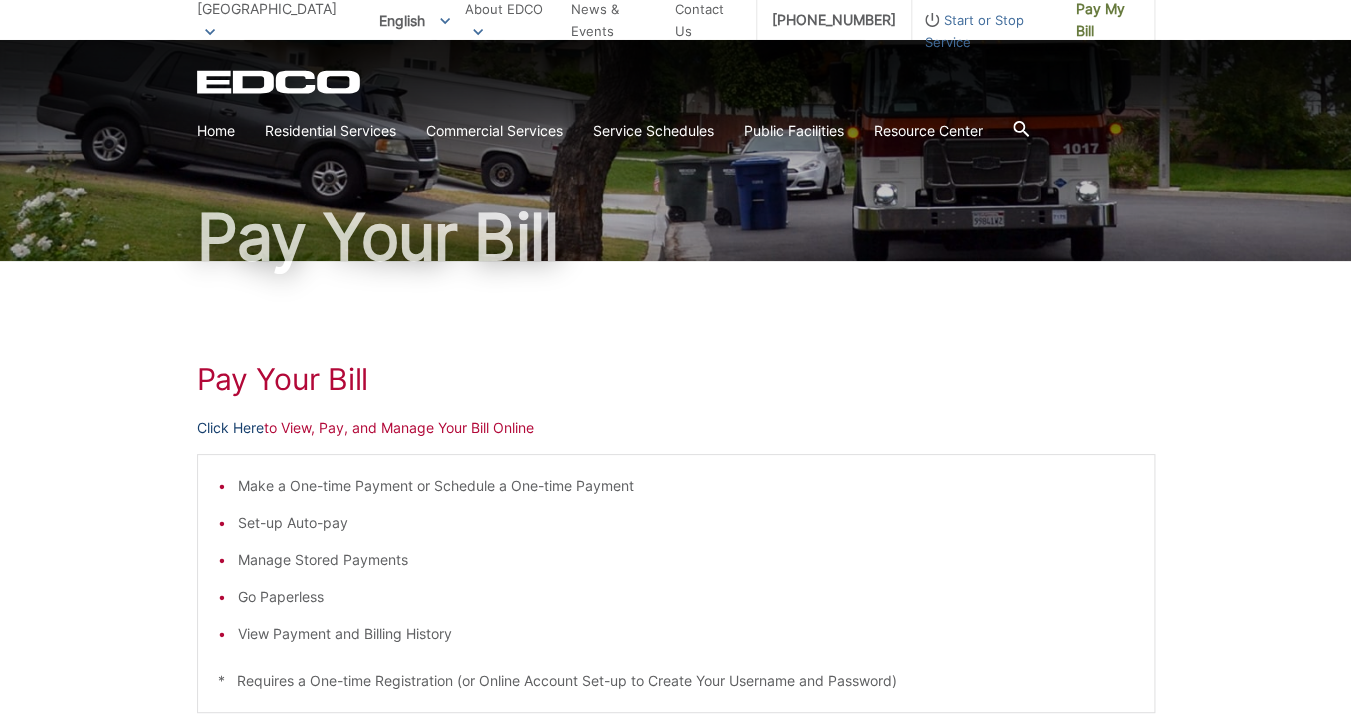 click on "Click Here" at bounding box center (230, 428) 